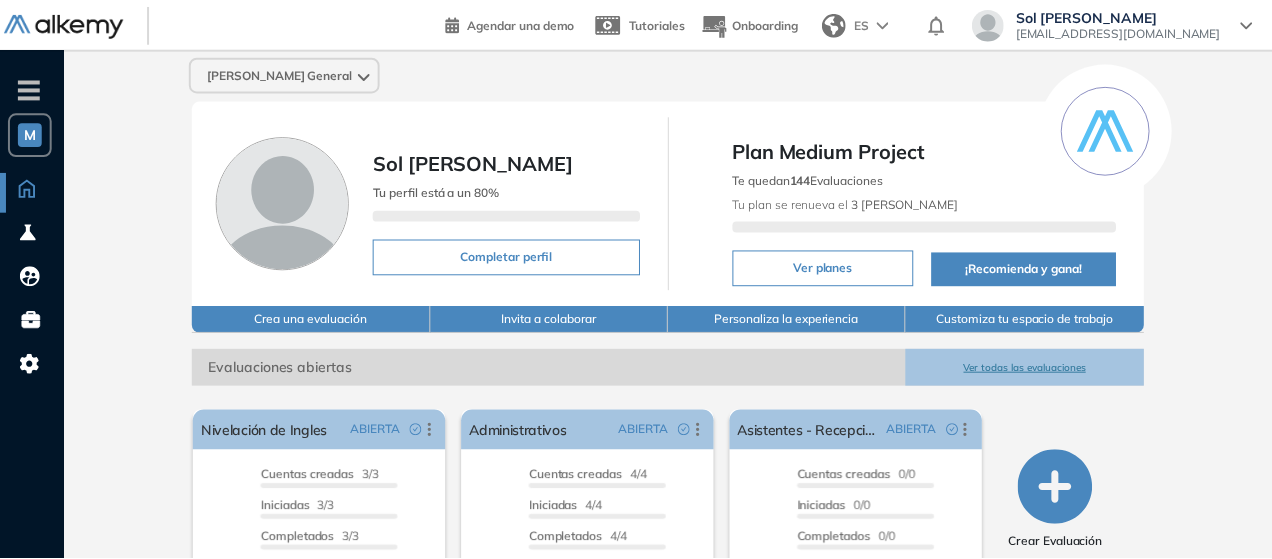 scroll, scrollTop: 0, scrollLeft: 0, axis: both 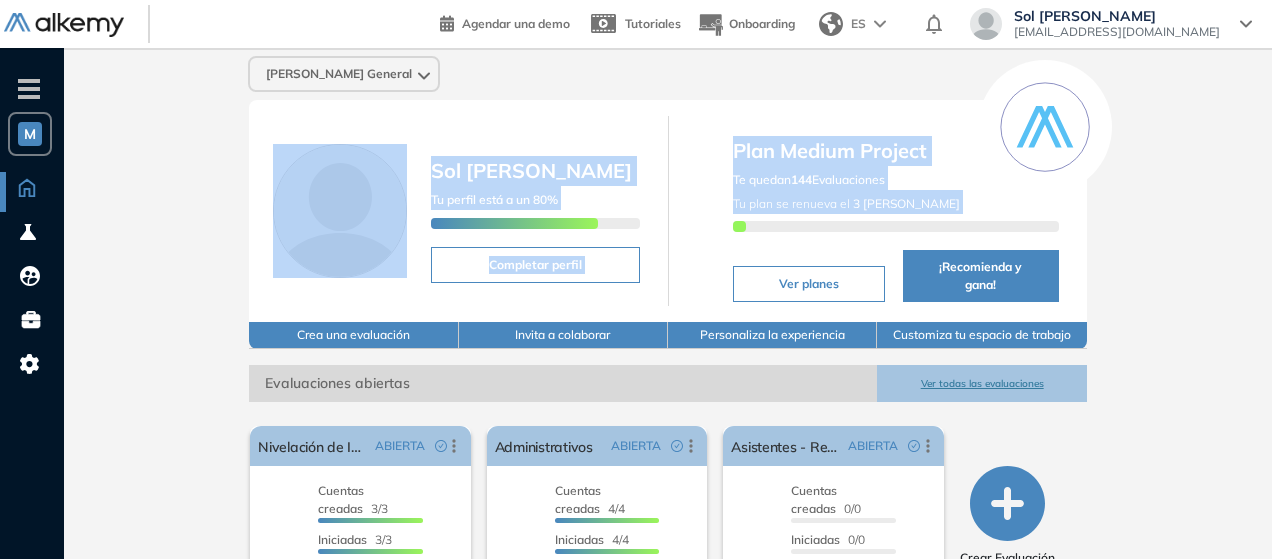 drag, startPoint x: 882, startPoint y: 83, endPoint x: 1175, endPoint y: 256, distance: 340.26166 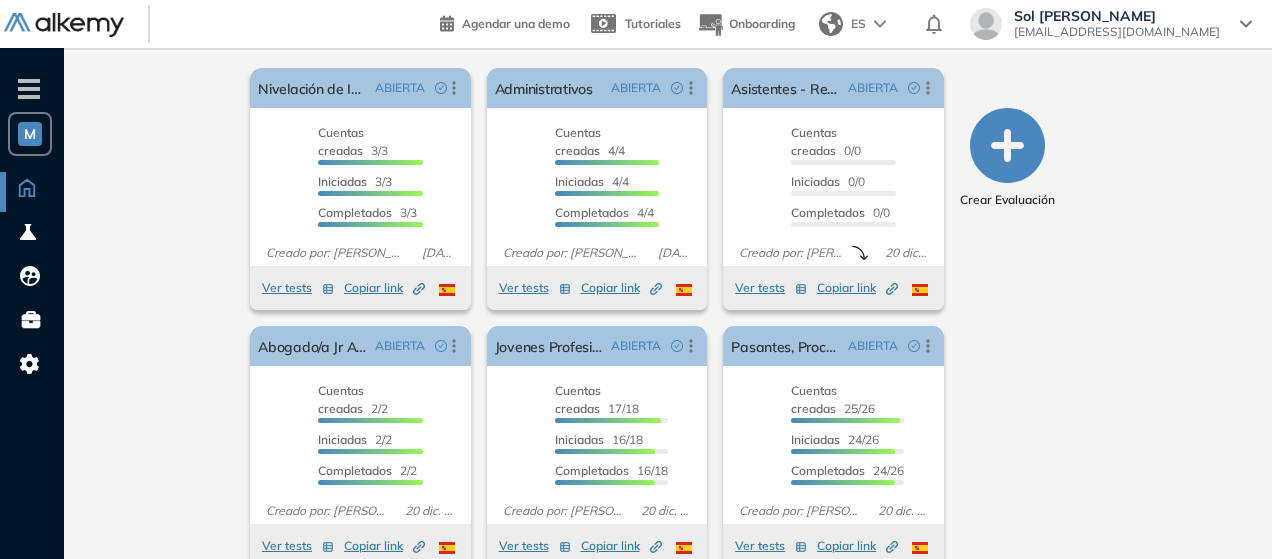 scroll, scrollTop: 388, scrollLeft: 0, axis: vertical 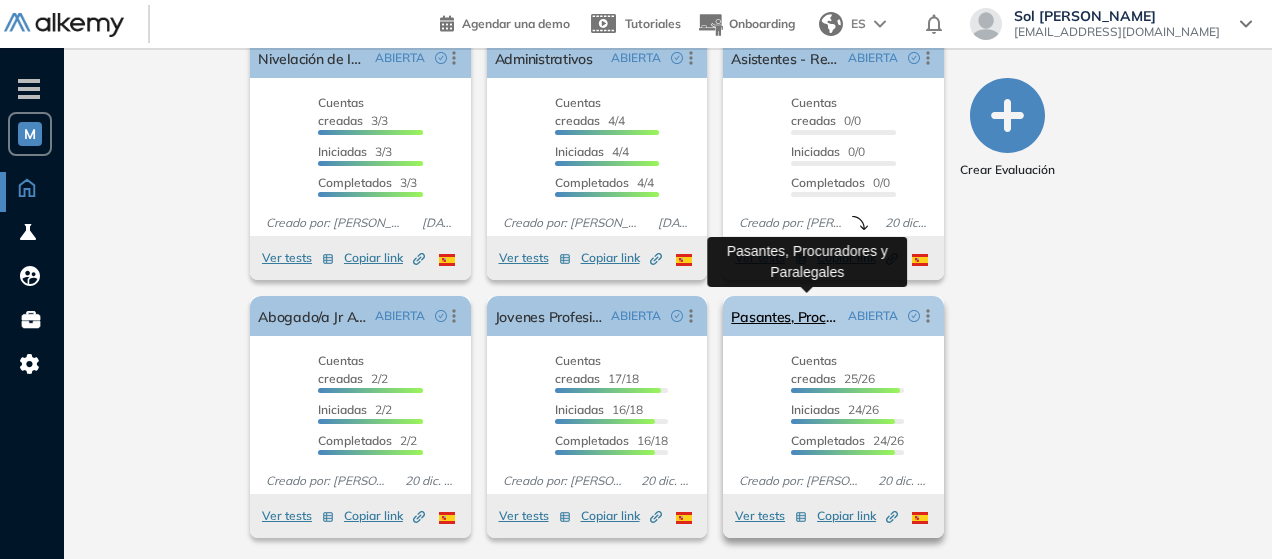 click on "Pasantes, Procuradores y Paralegales" at bounding box center [785, 316] 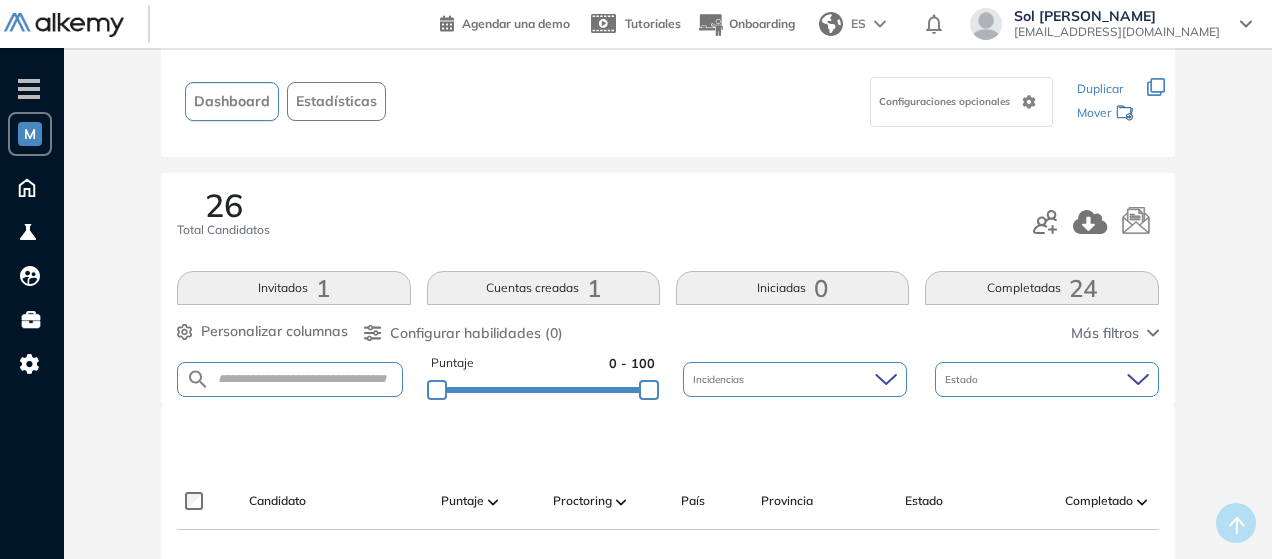 scroll, scrollTop: 100, scrollLeft: 0, axis: vertical 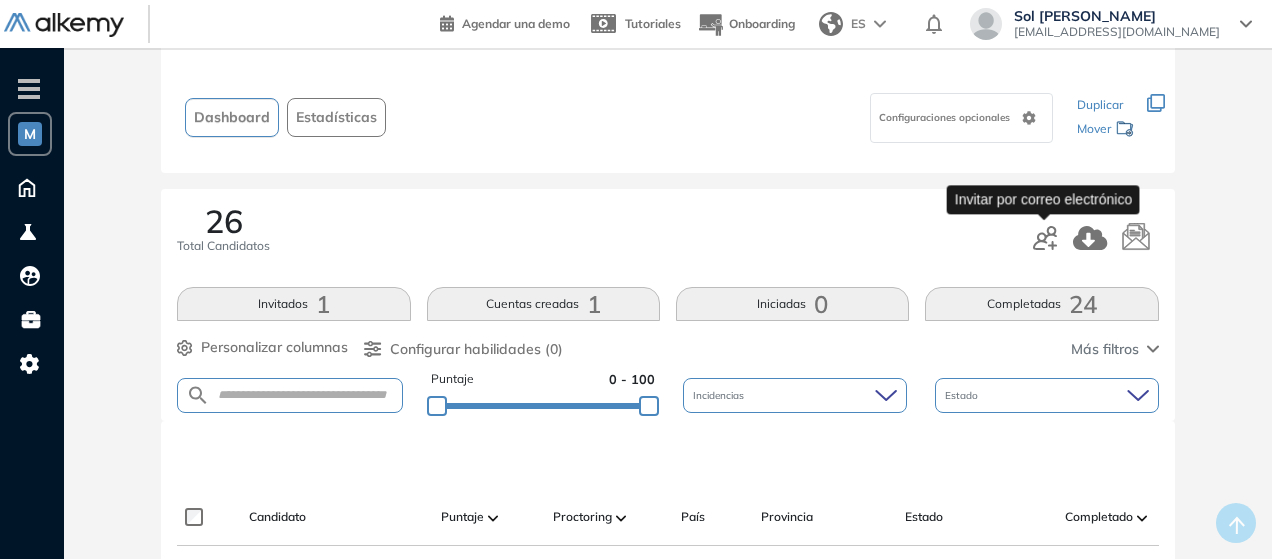 click 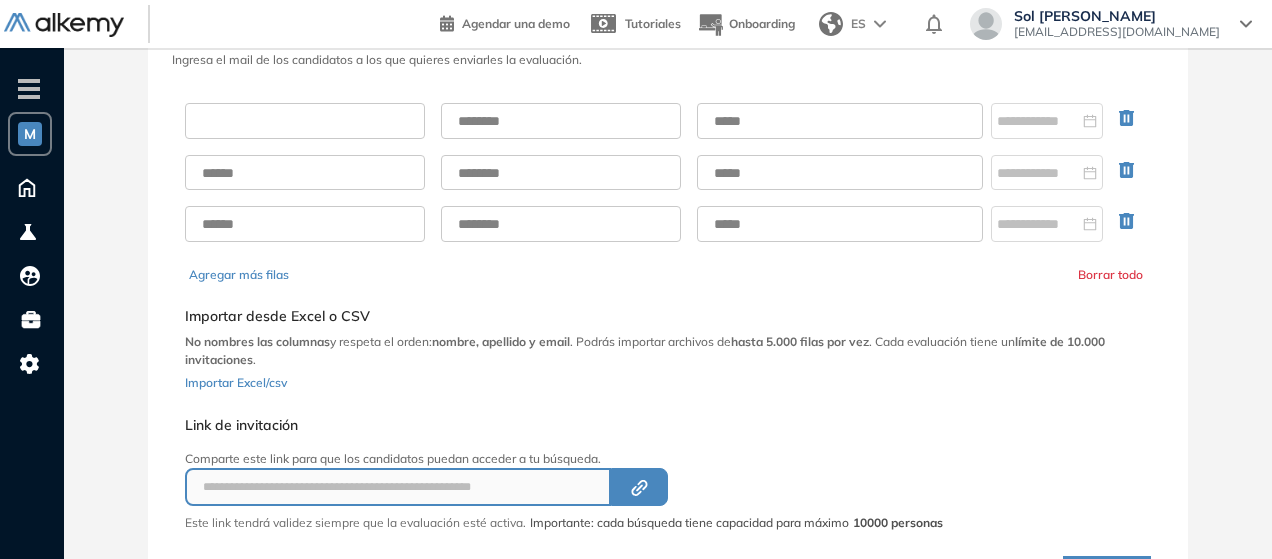 click at bounding box center [305, 121] 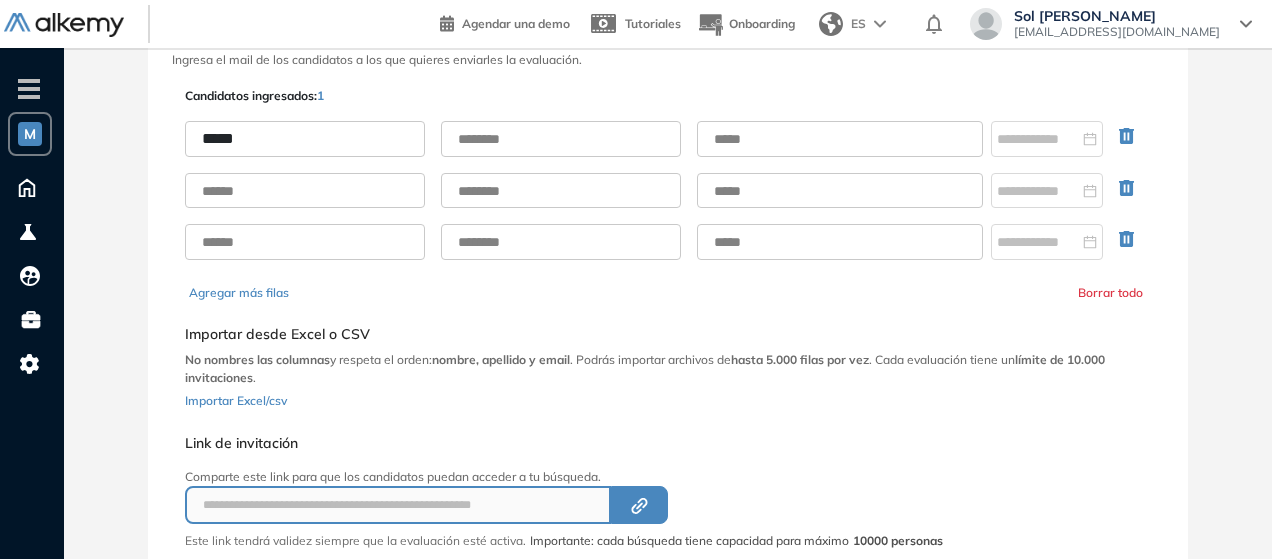 type on "*****" 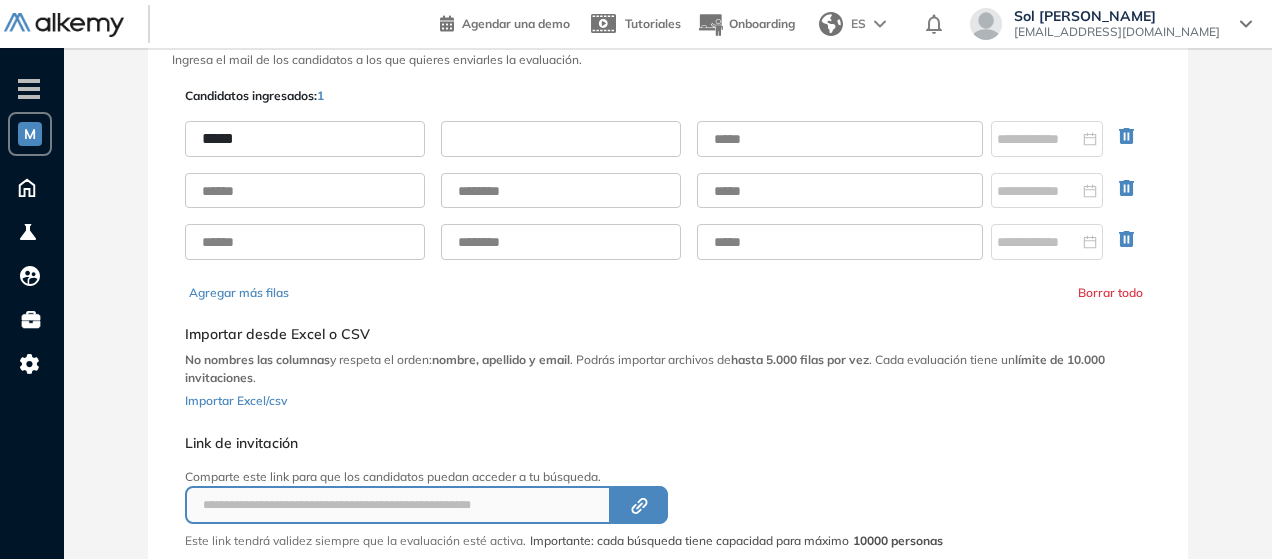 click at bounding box center (561, 139) 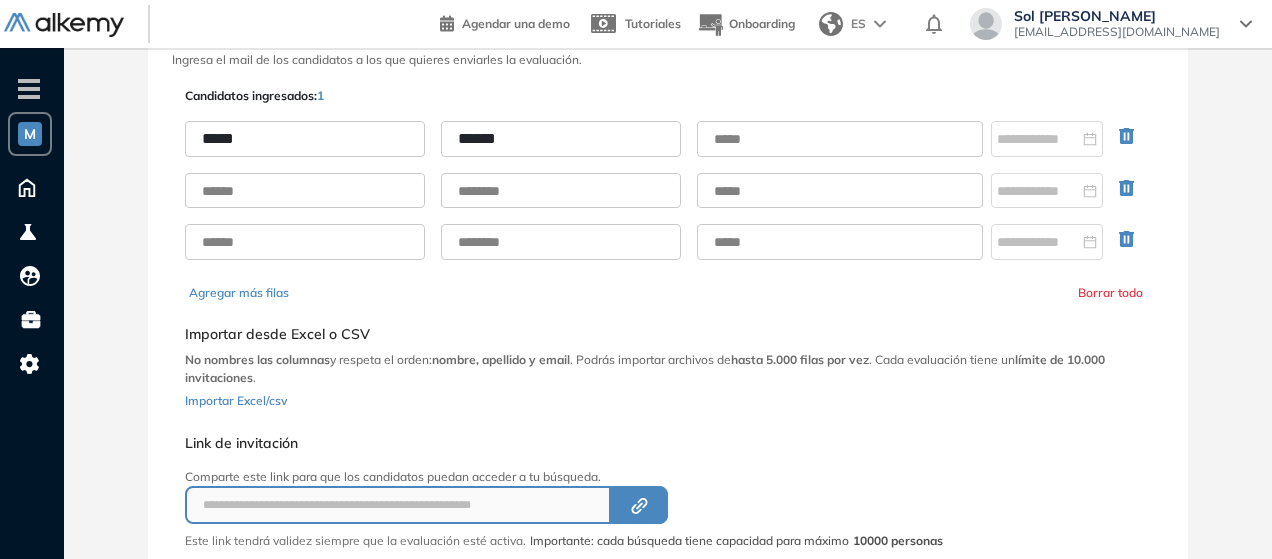 type on "******" 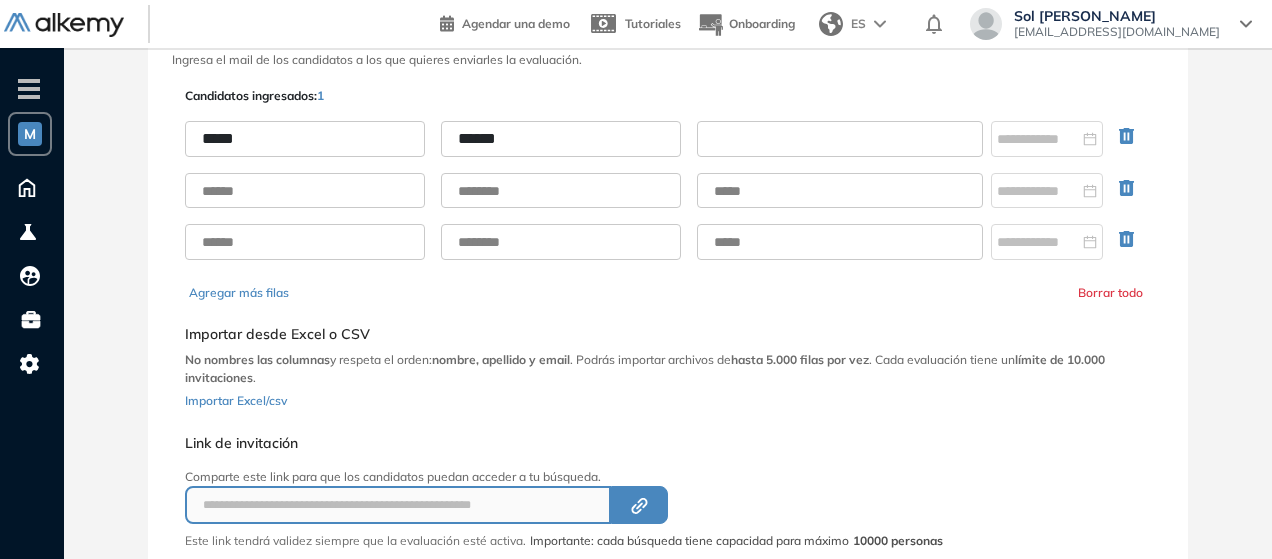 click at bounding box center [840, 139] 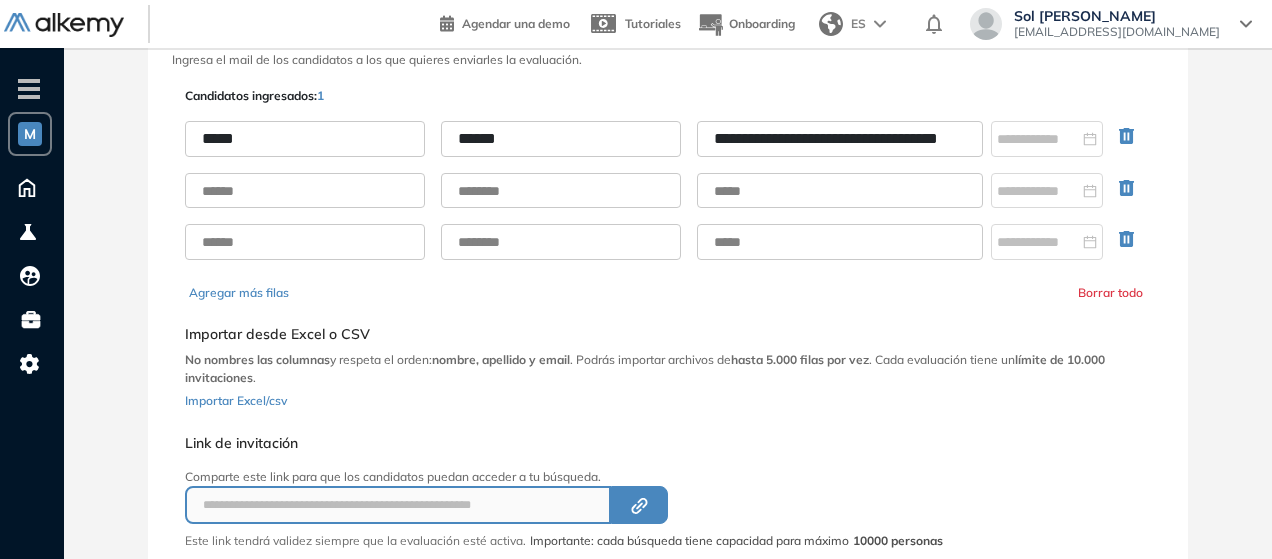 scroll, scrollTop: 0, scrollLeft: 62, axis: horizontal 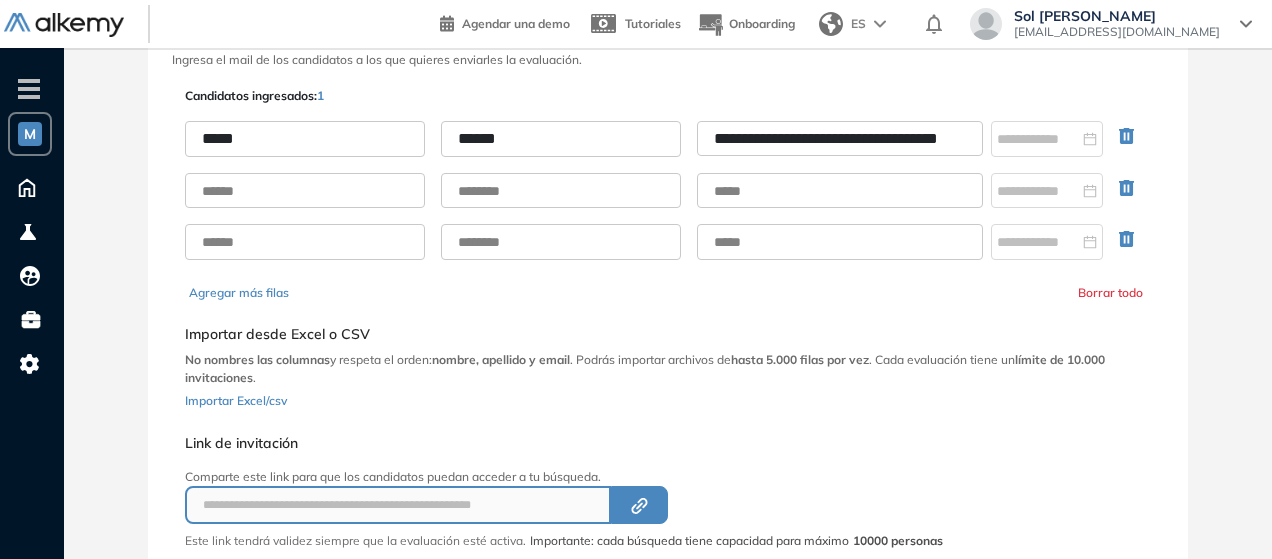 drag, startPoint x: 764, startPoint y: 137, endPoint x: 564, endPoint y: 139, distance: 200.01 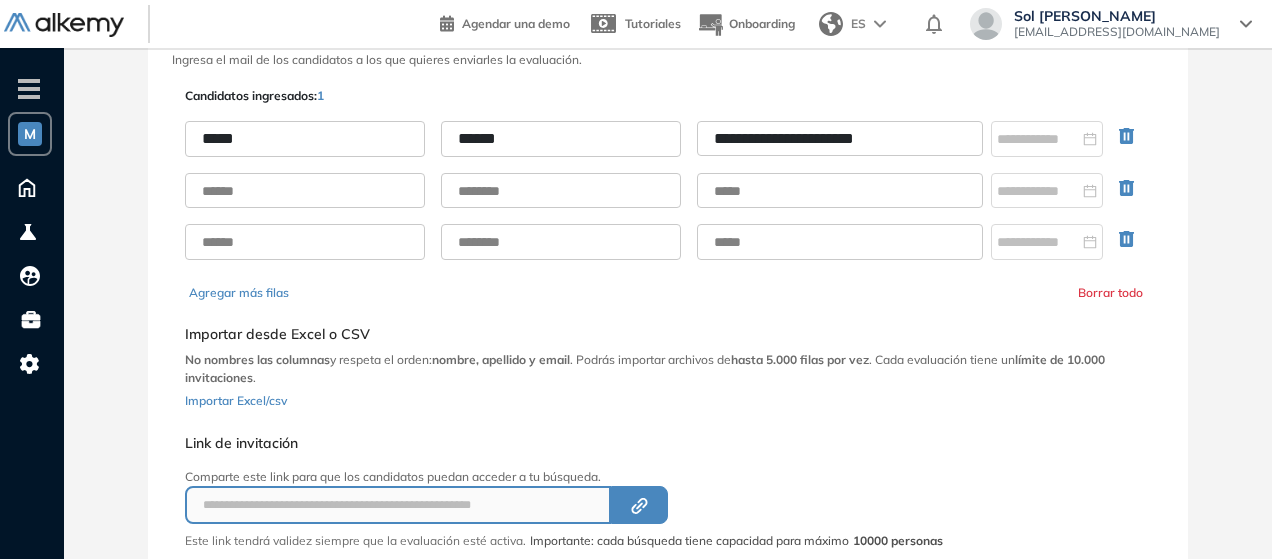 click on "**********" at bounding box center [840, 138] 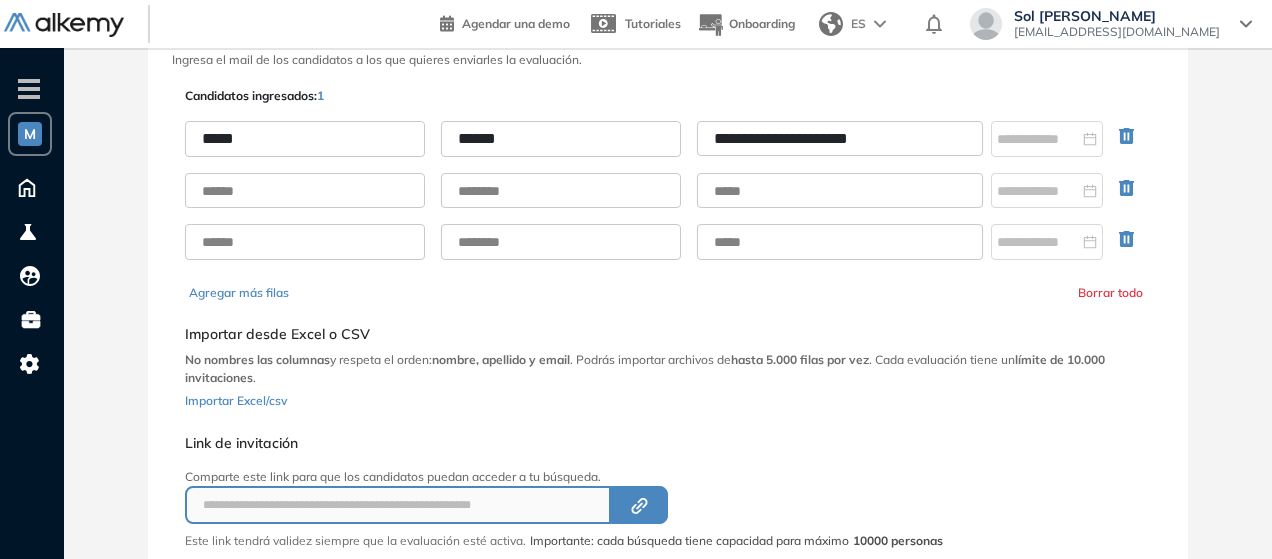 type on "**********" 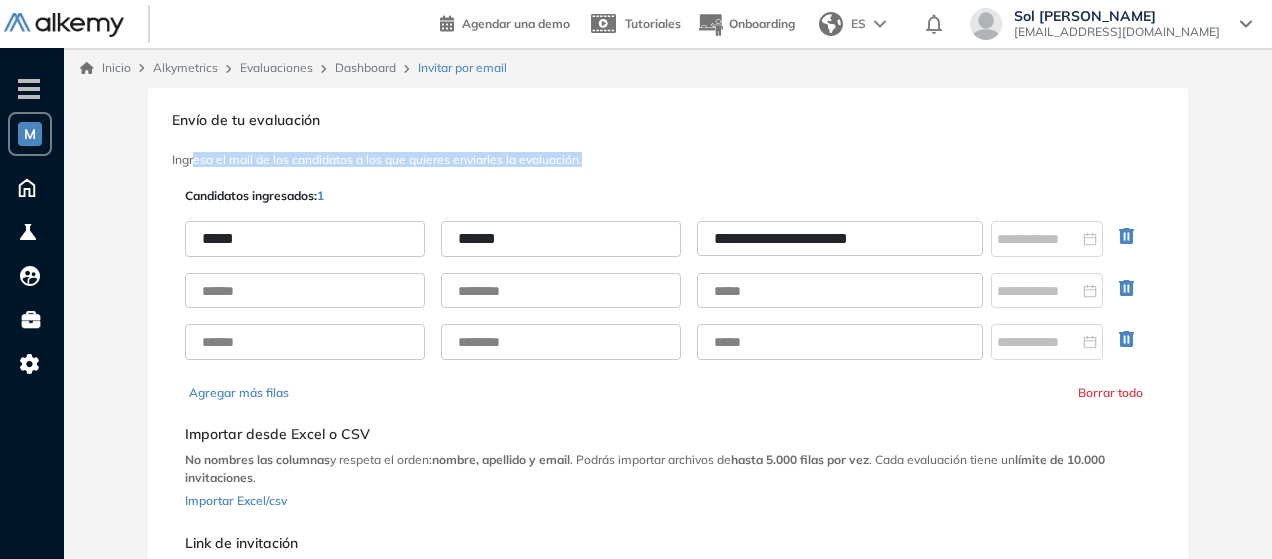 drag, startPoint x: 590, startPoint y: 167, endPoint x: 193, endPoint y: 155, distance: 397.1813 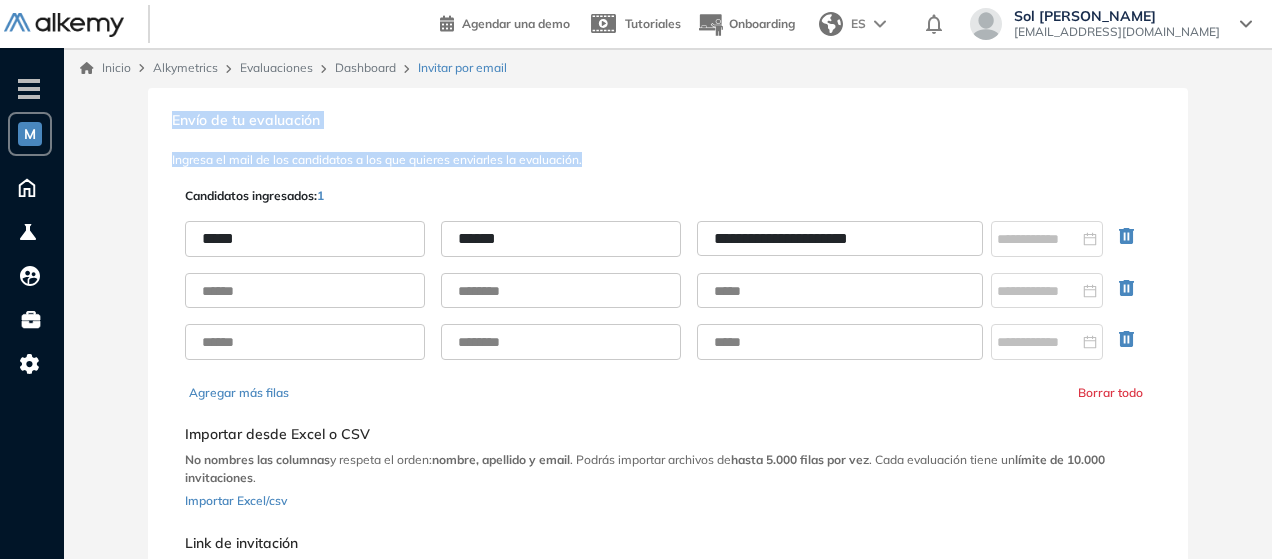 drag, startPoint x: 170, startPoint y: 113, endPoint x: 596, endPoint y: 164, distance: 429.04196 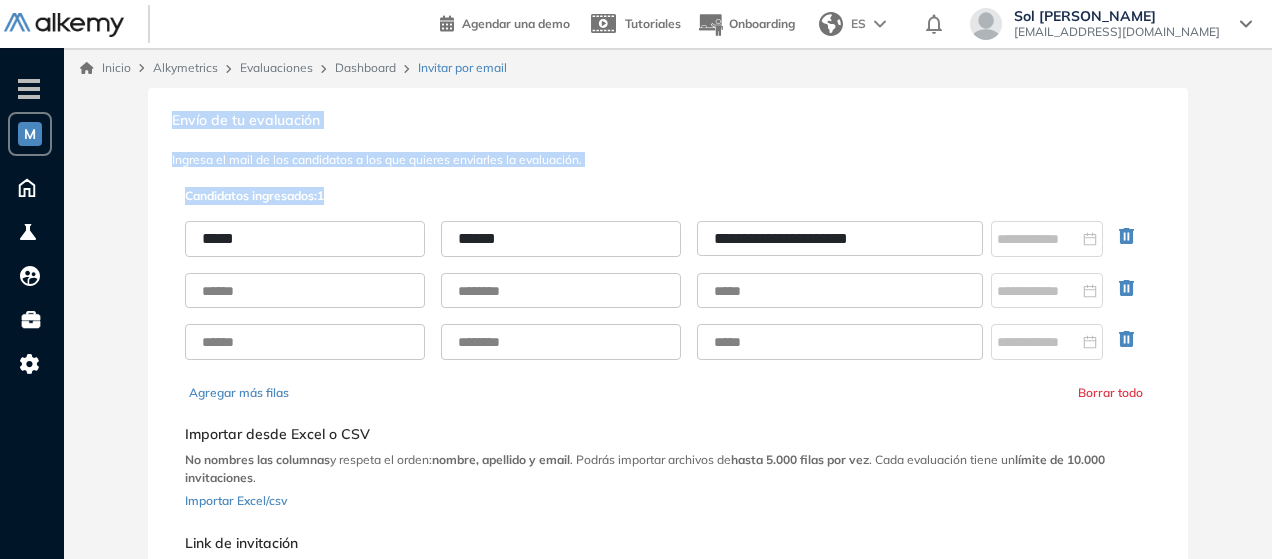 drag, startPoint x: 357, startPoint y: 197, endPoint x: 162, endPoint y: 123, distance: 208.56894 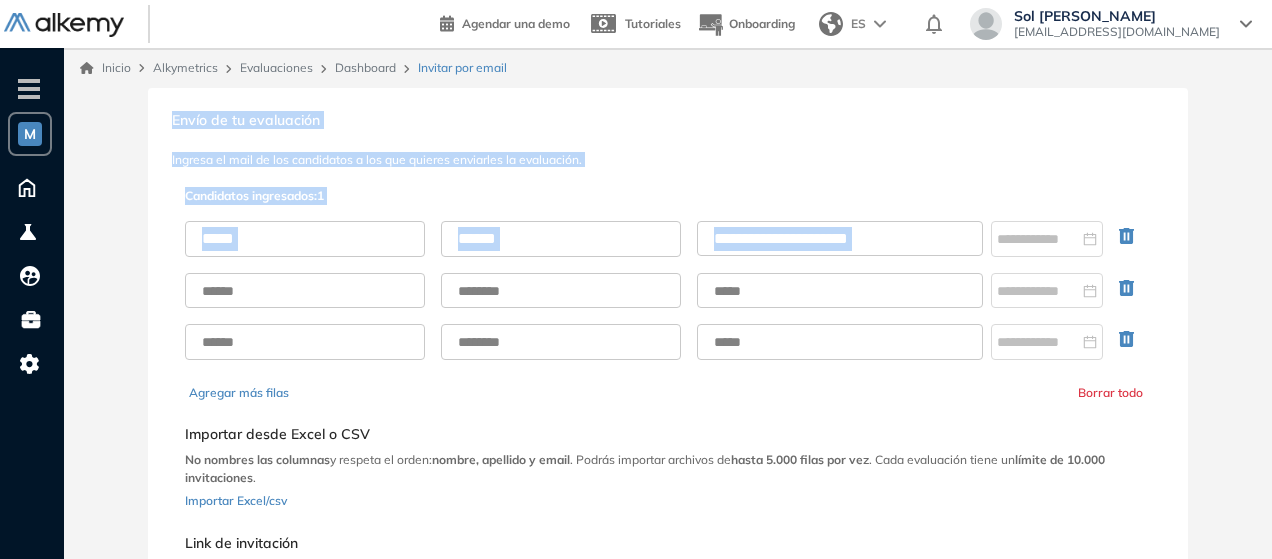 drag, startPoint x: 162, startPoint y: 121, endPoint x: 1174, endPoint y: 223, distance: 1017.1273 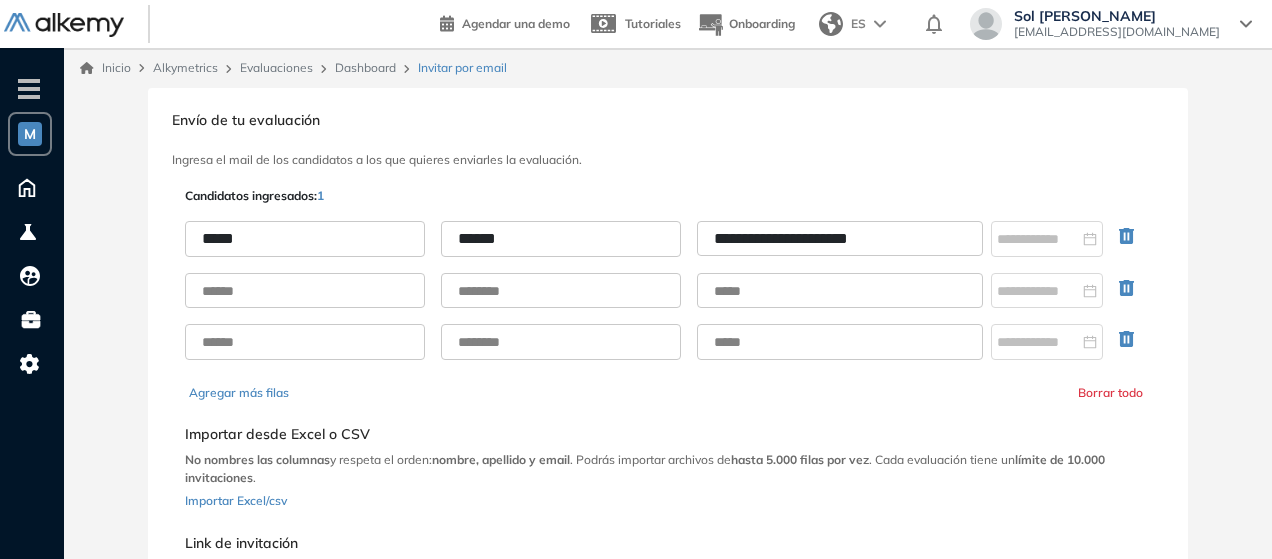 click on "**********" at bounding box center [840, 238] 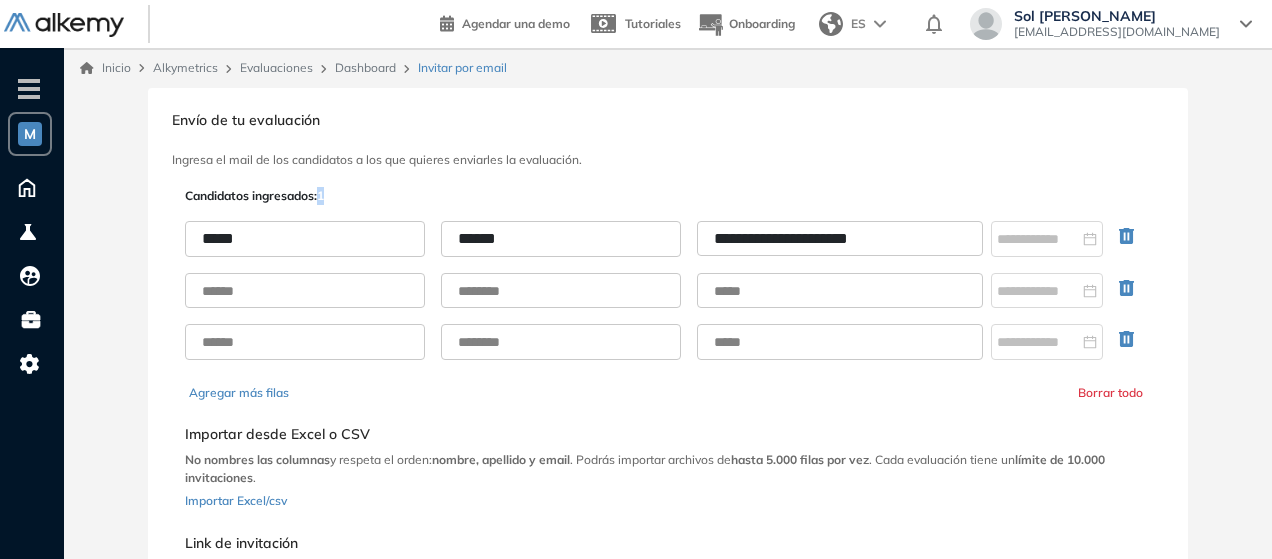 drag, startPoint x: 343, startPoint y: 192, endPoint x: 323, endPoint y: 191, distance: 20.024984 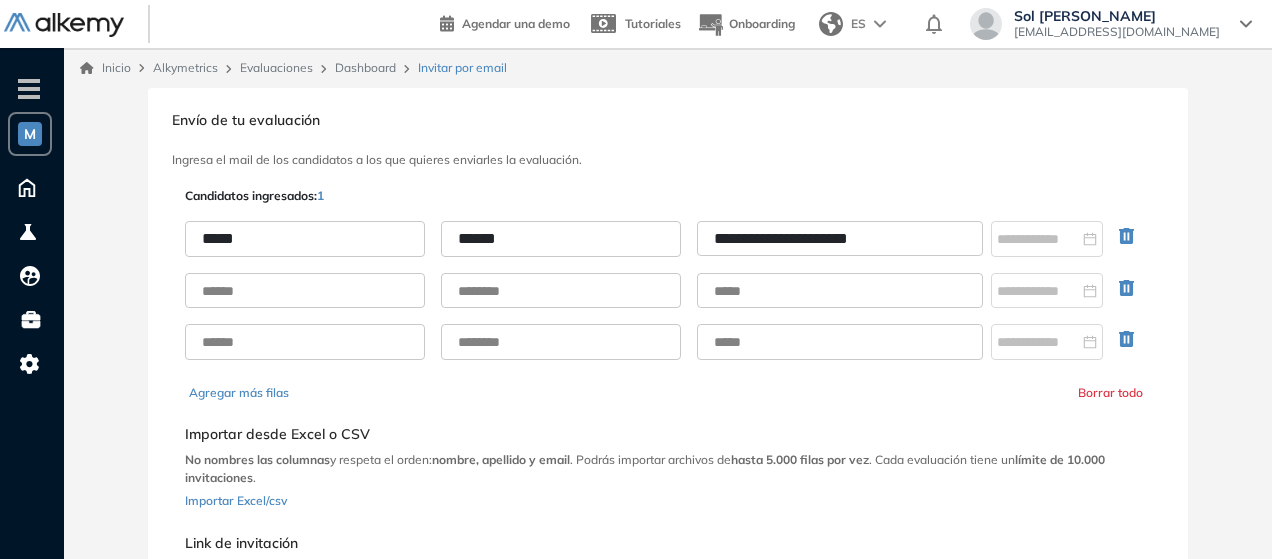 click on "**********" at bounding box center (668, 447) 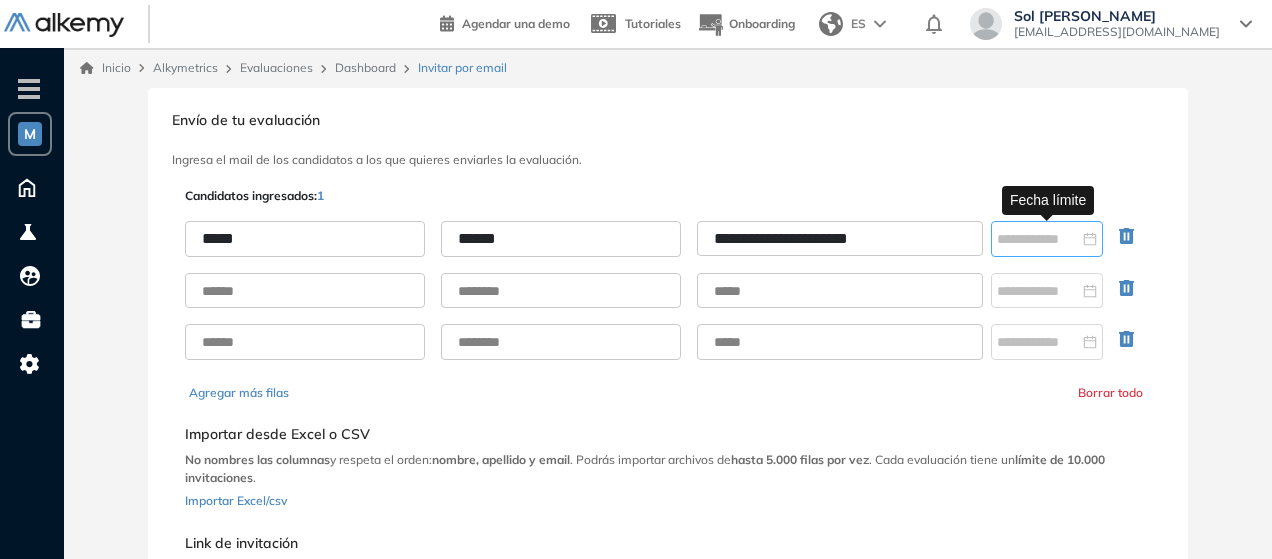 click at bounding box center [1047, 239] 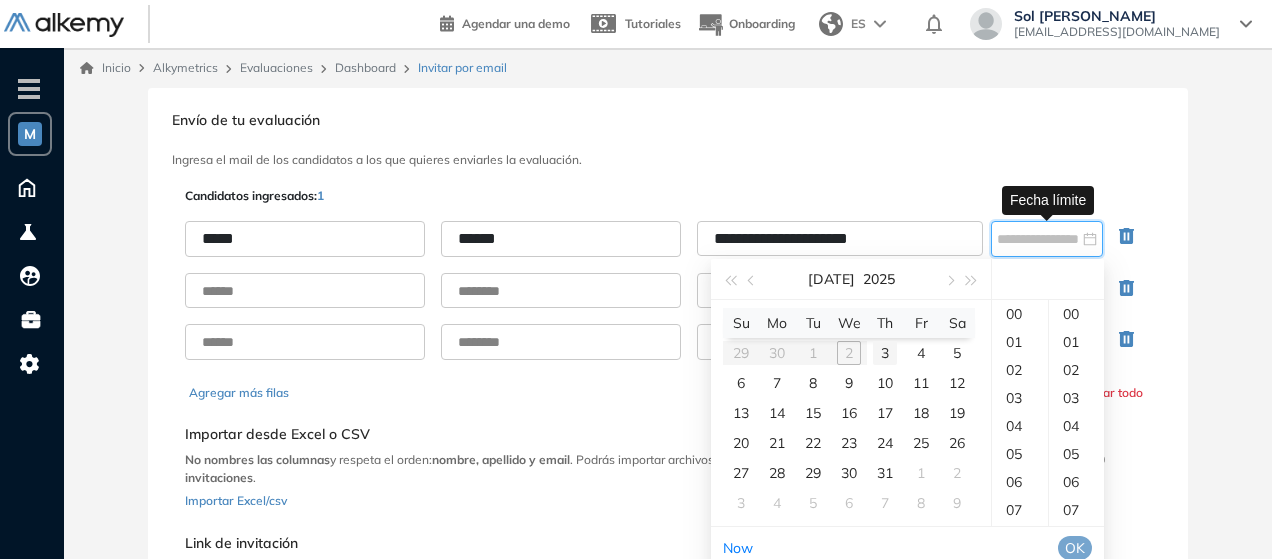 type on "**********" 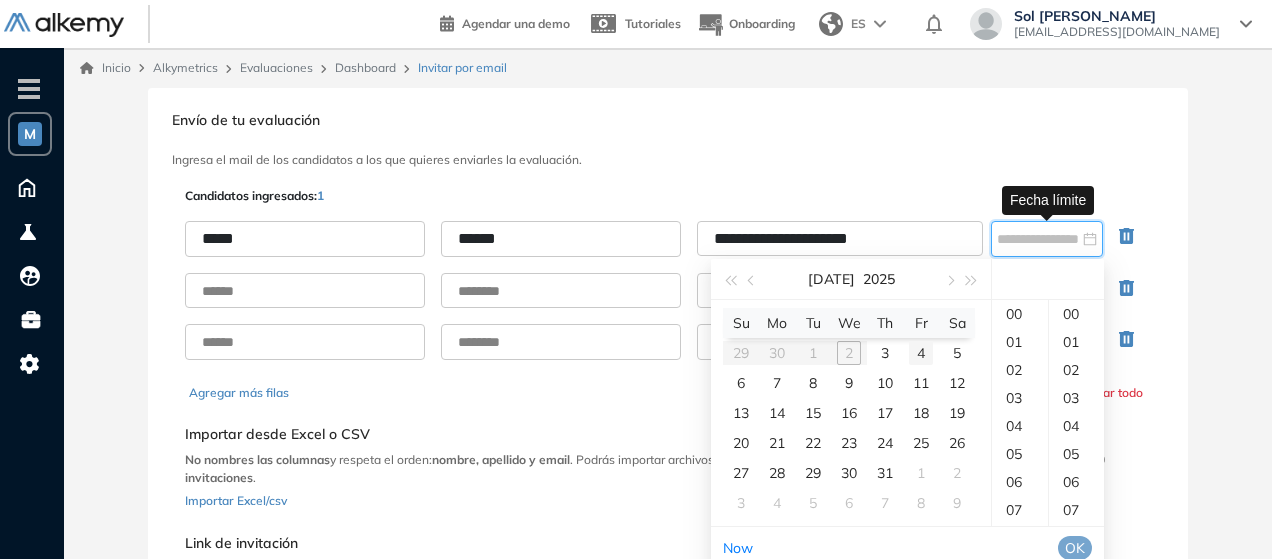 click on "4" at bounding box center (921, 353) 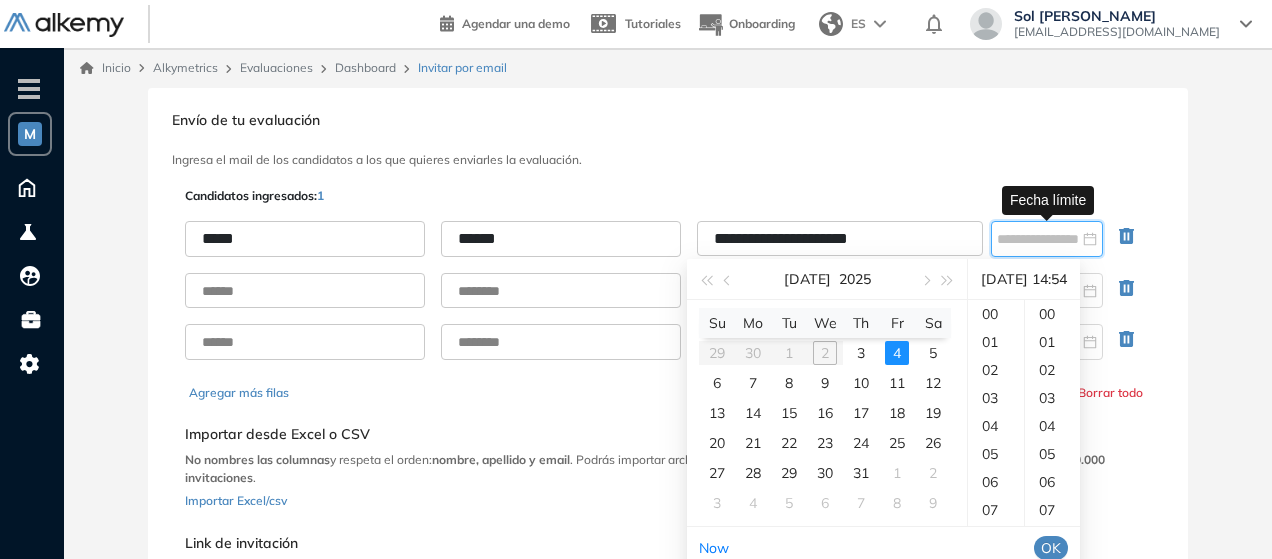 scroll, scrollTop: 392, scrollLeft: 0, axis: vertical 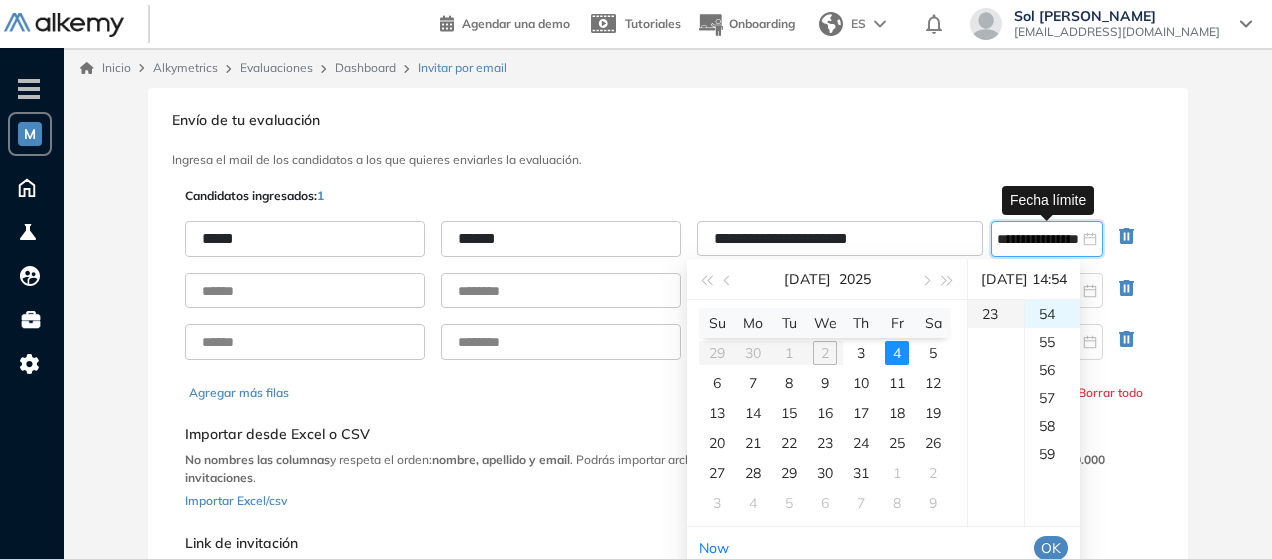 click on "23" at bounding box center [996, 314] 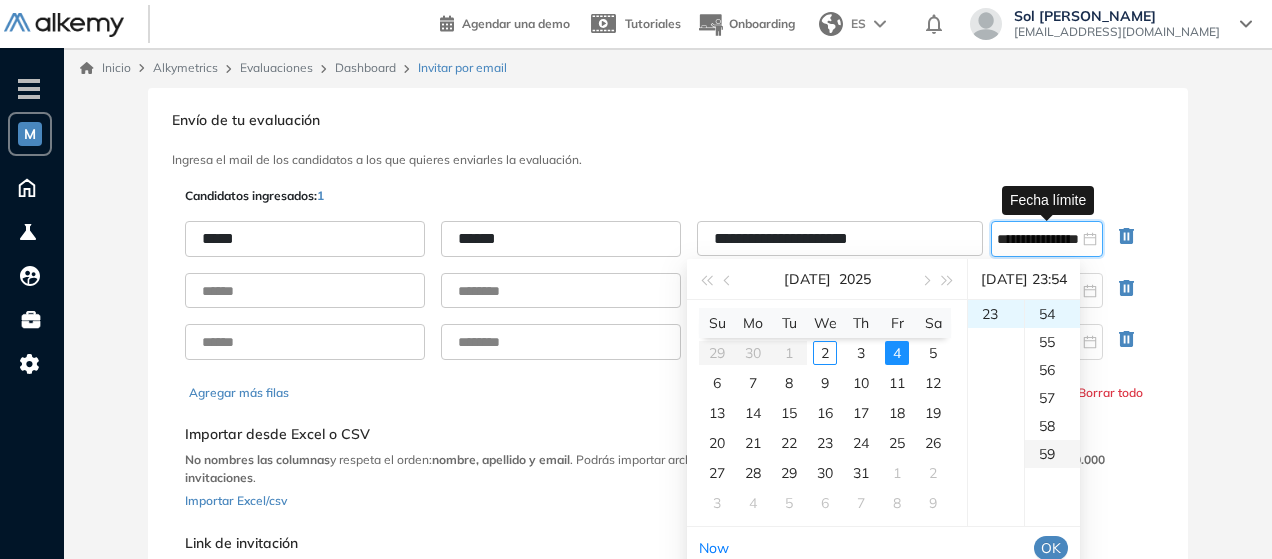 click on "59" at bounding box center (1052, 454) 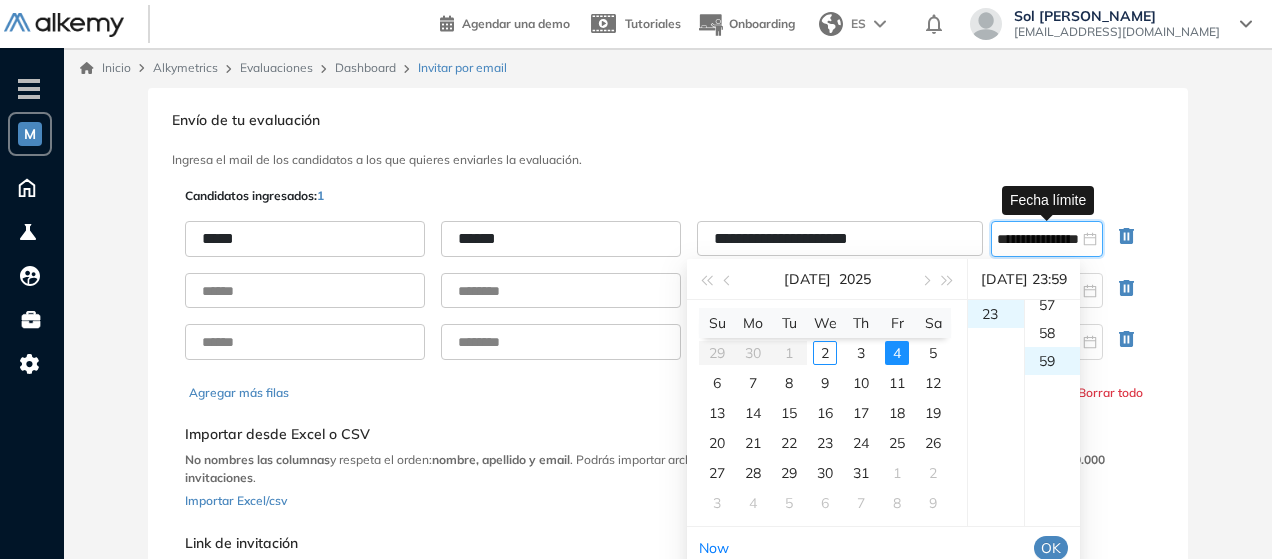 scroll, scrollTop: 1652, scrollLeft: 0, axis: vertical 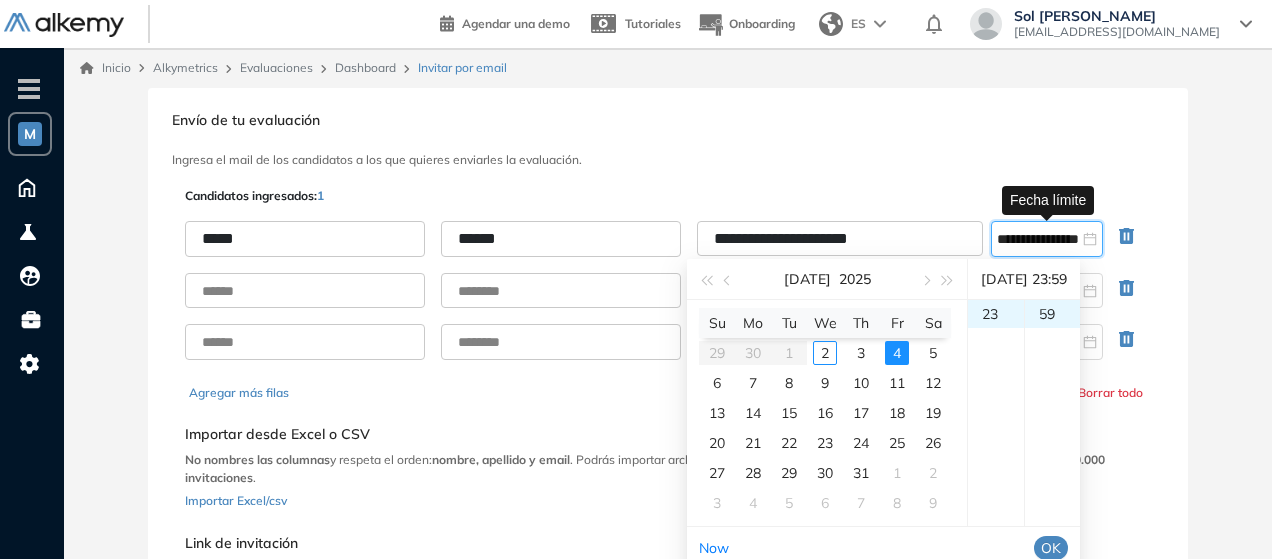 click on "OK" at bounding box center [1051, 548] 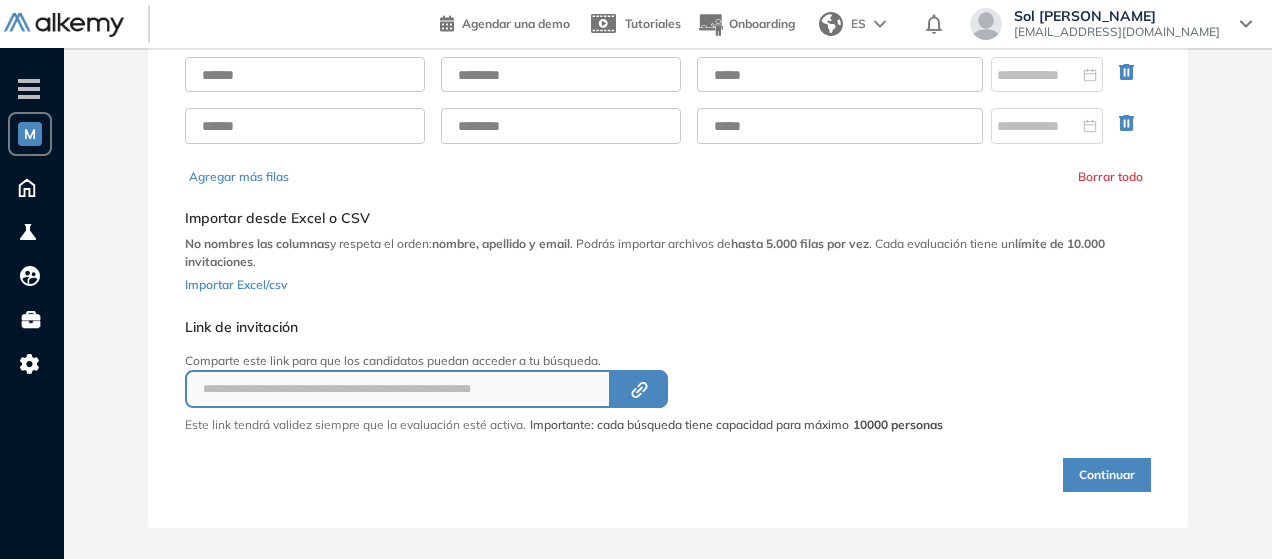 scroll, scrollTop: 230, scrollLeft: 0, axis: vertical 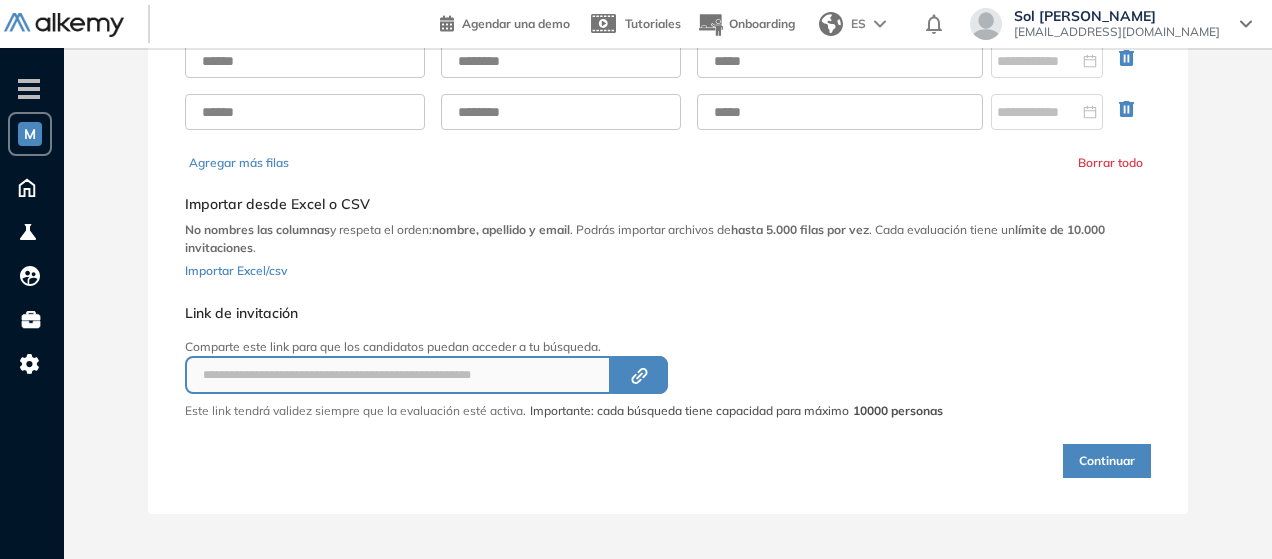 click on "Continuar" at bounding box center [1107, 461] 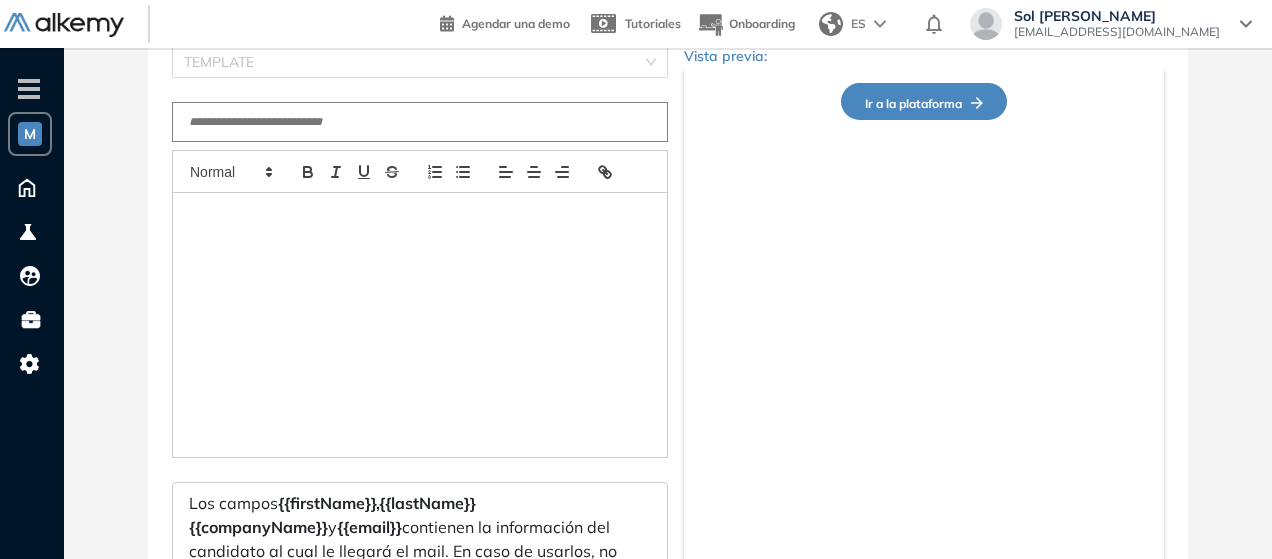 scroll, scrollTop: 130, scrollLeft: 0, axis: vertical 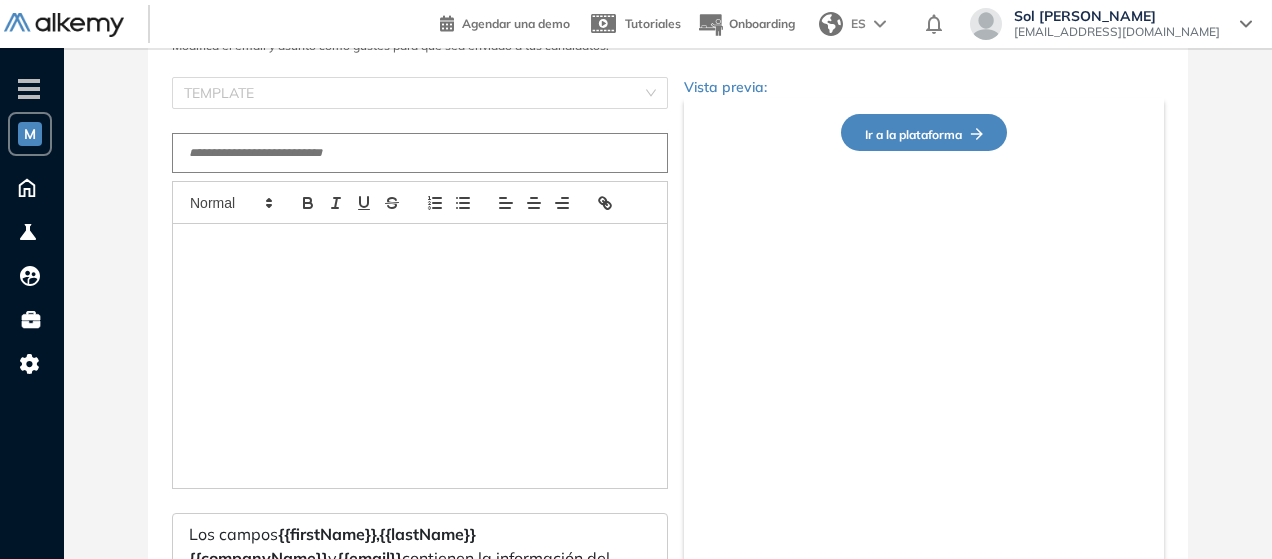 type on "**********" 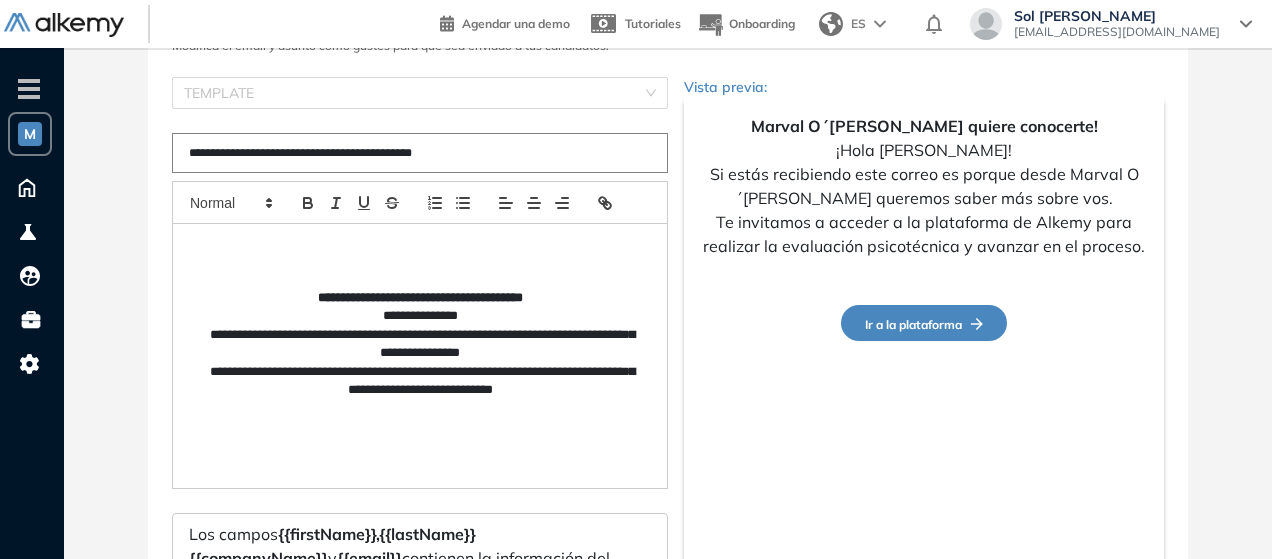 click on "**********" at bounding box center [420, 316] 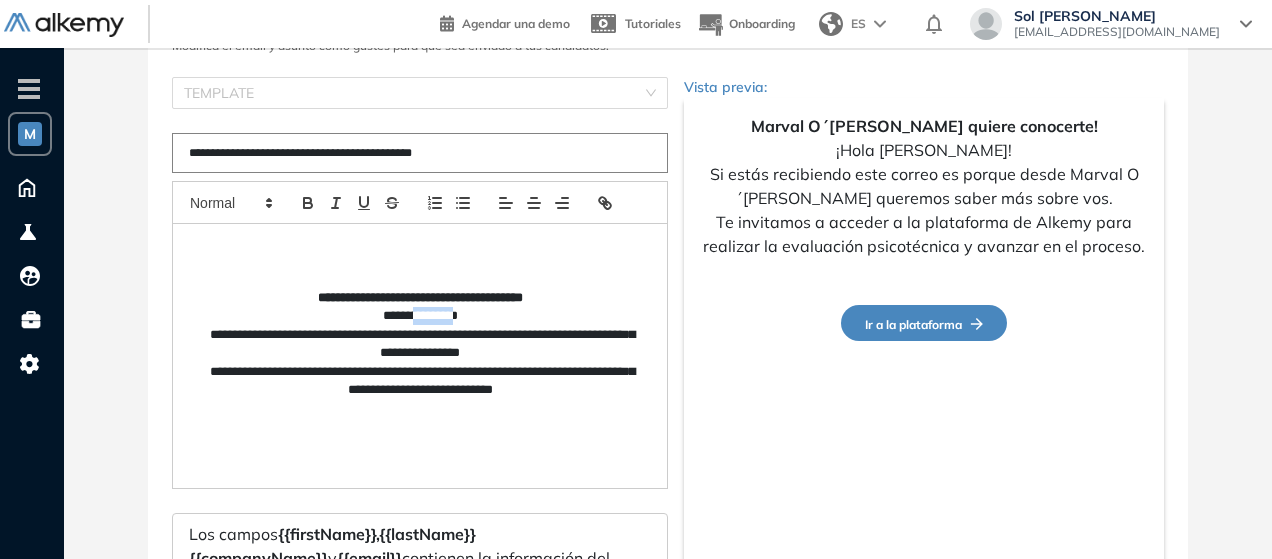 click on "**********" at bounding box center (420, 316) 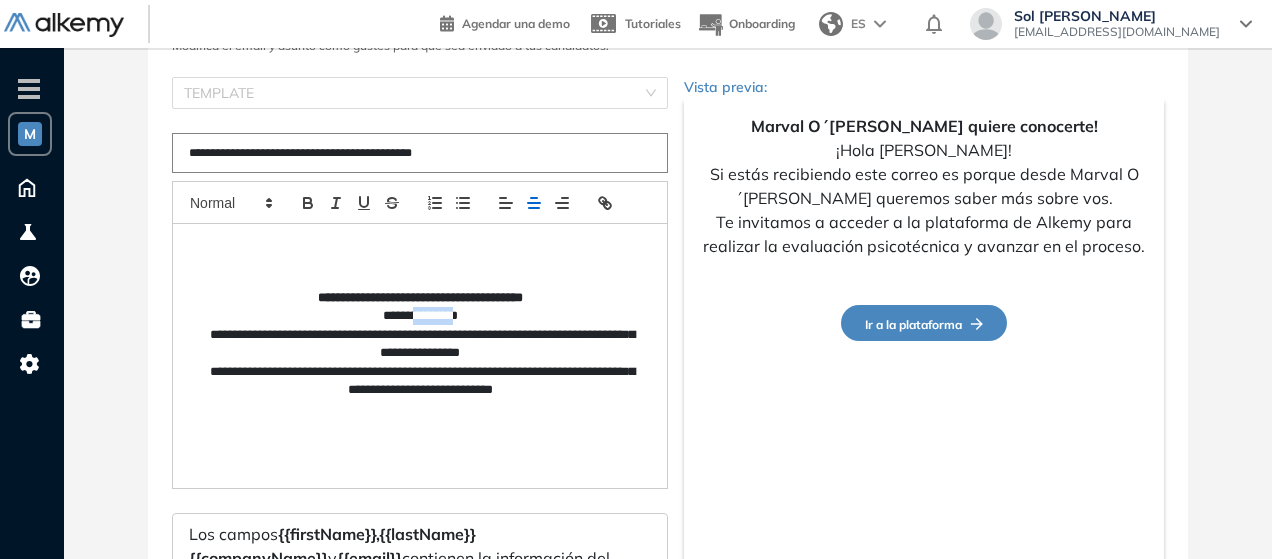 type 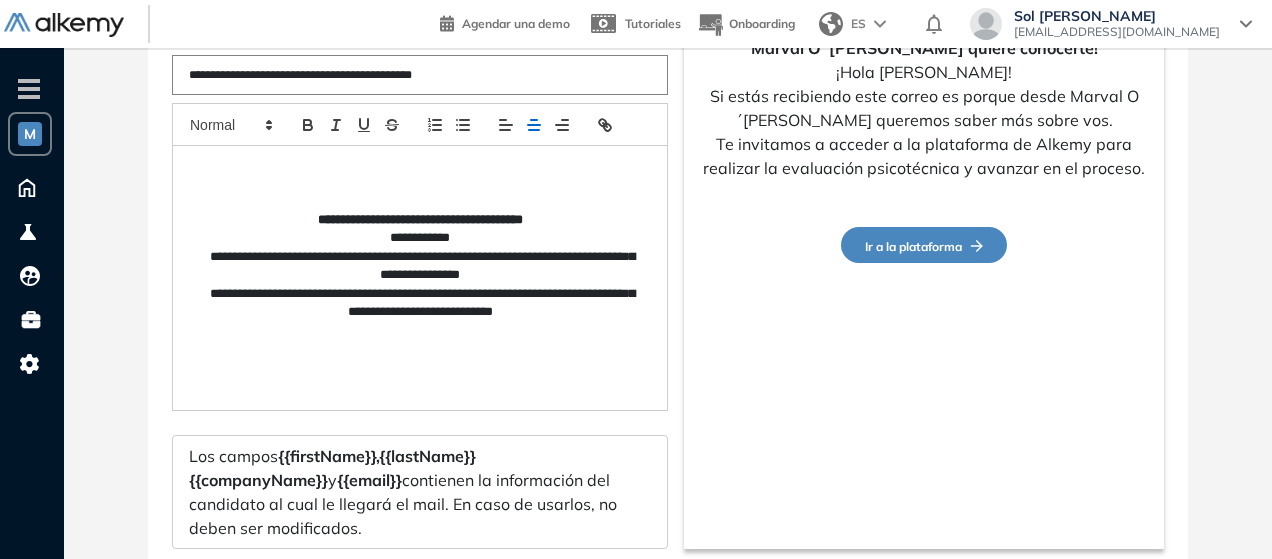 scroll, scrollTop: 330, scrollLeft: 0, axis: vertical 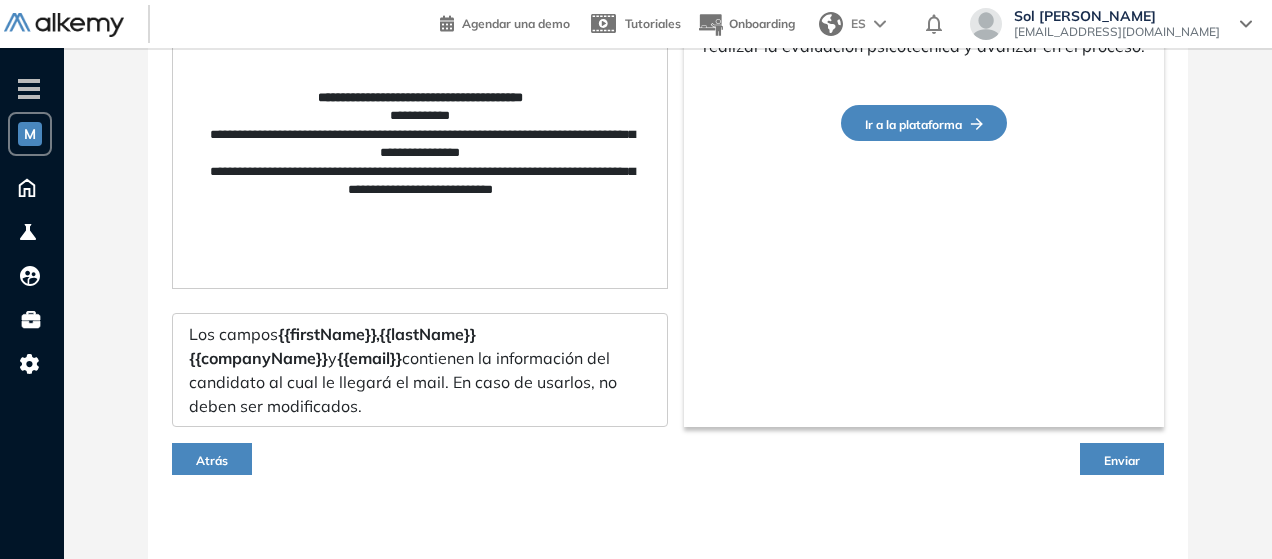 click on "Atrás Enviar" at bounding box center [668, 459] 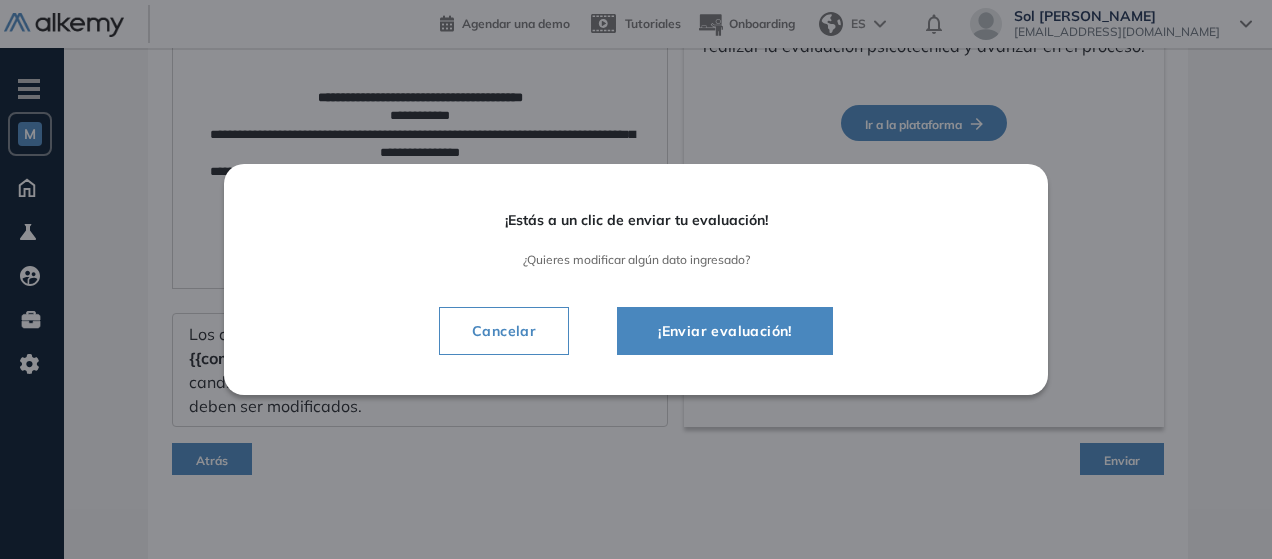 click on "¡Enviar evaluación!" at bounding box center (725, 331) 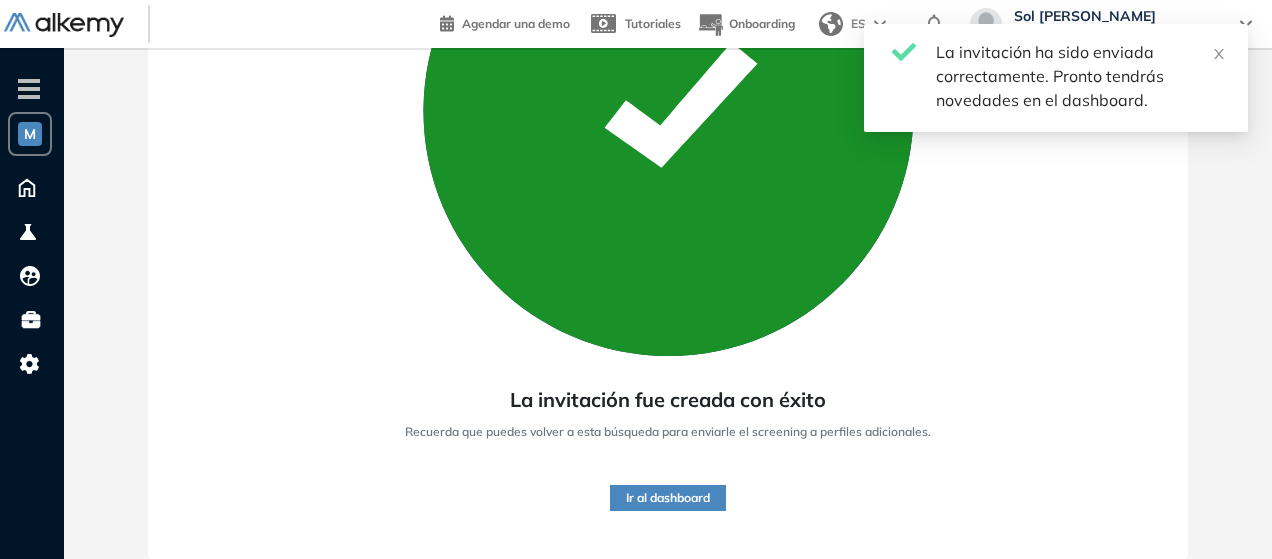 scroll, scrollTop: 322, scrollLeft: 0, axis: vertical 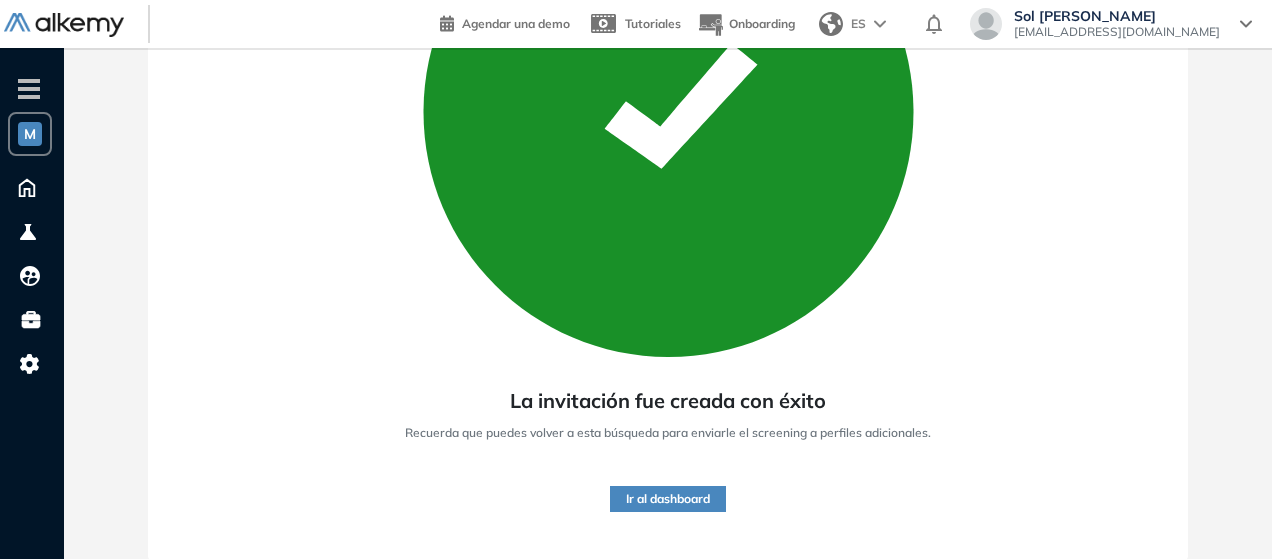 click on "Ir al dashboard" at bounding box center [668, 499] 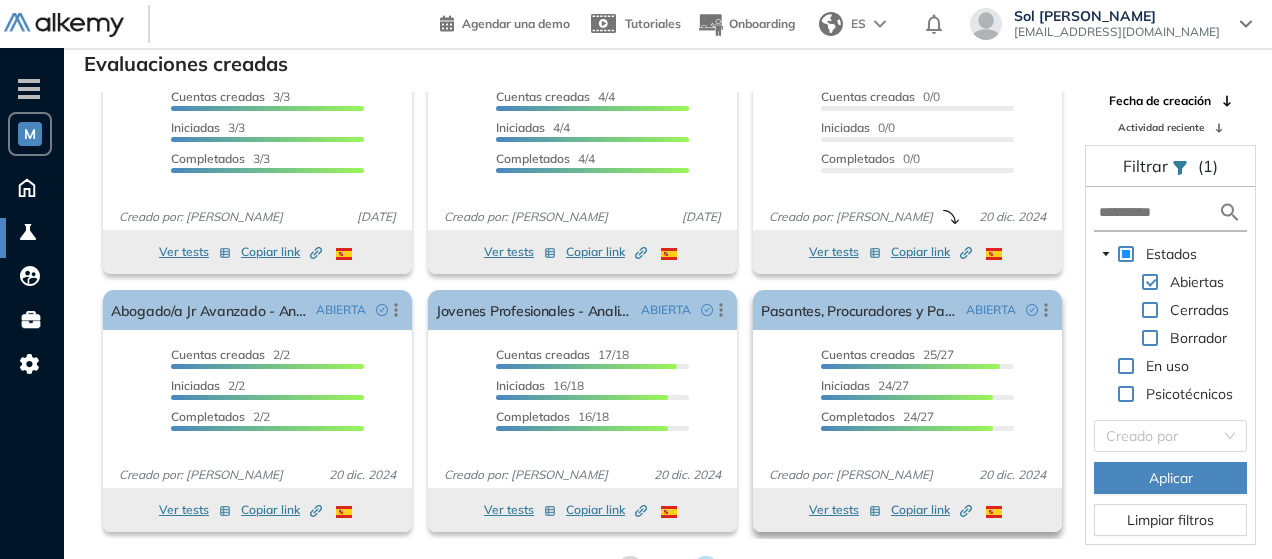 scroll, scrollTop: 0, scrollLeft: 0, axis: both 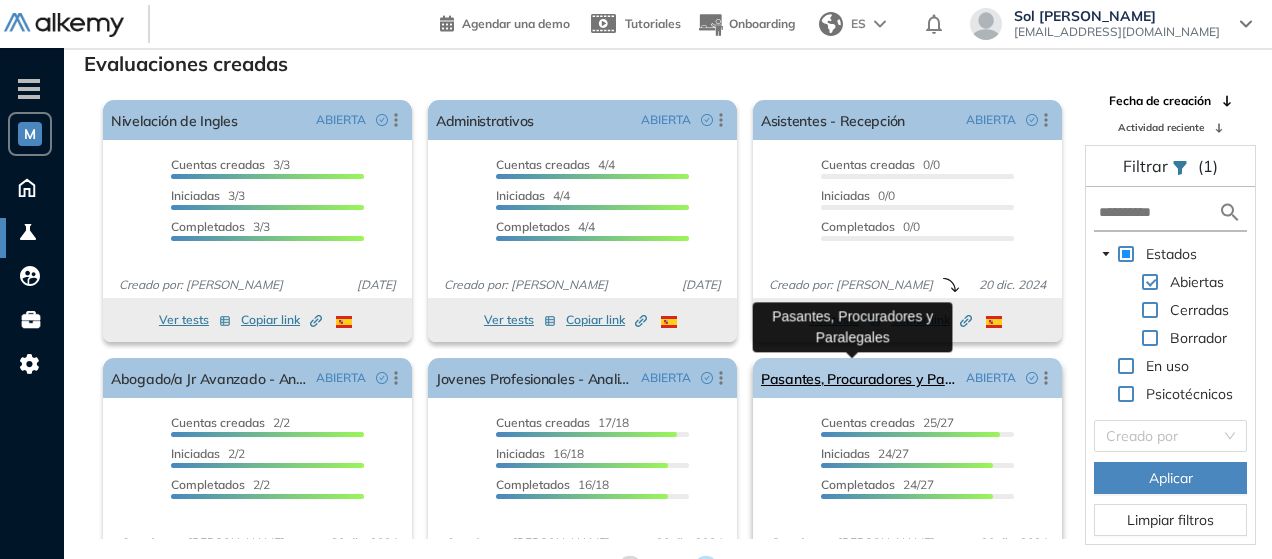 click on "Pasantes, Procuradores y Paralegales" at bounding box center (859, 378) 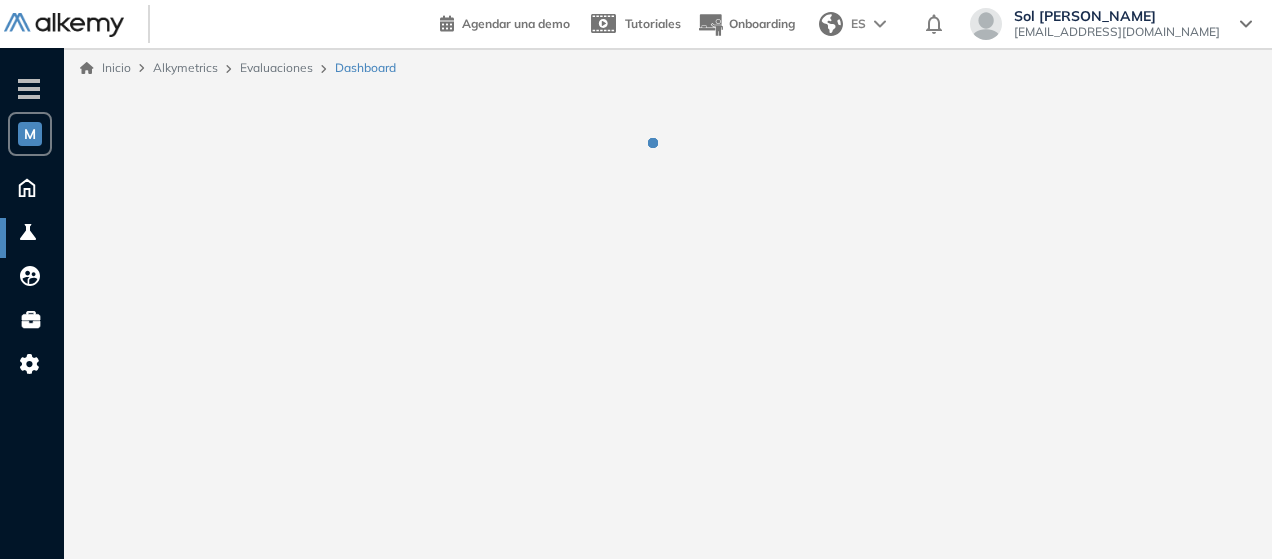 scroll, scrollTop: 0, scrollLeft: 0, axis: both 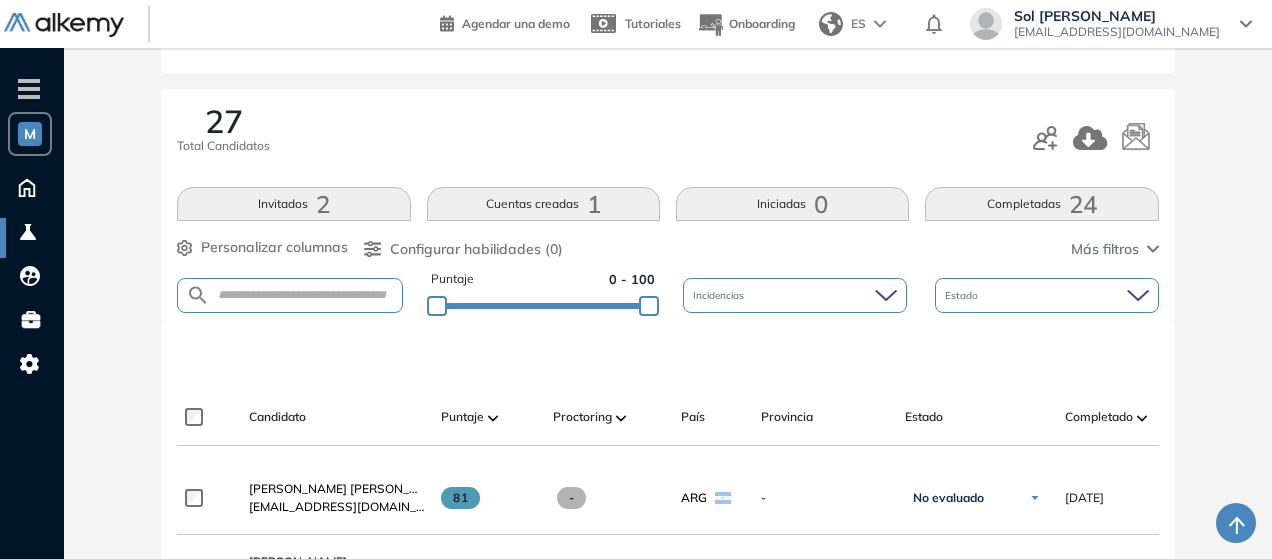 drag, startPoint x: 355, startPoint y: 211, endPoint x: 363, endPoint y: 245, distance: 34.928497 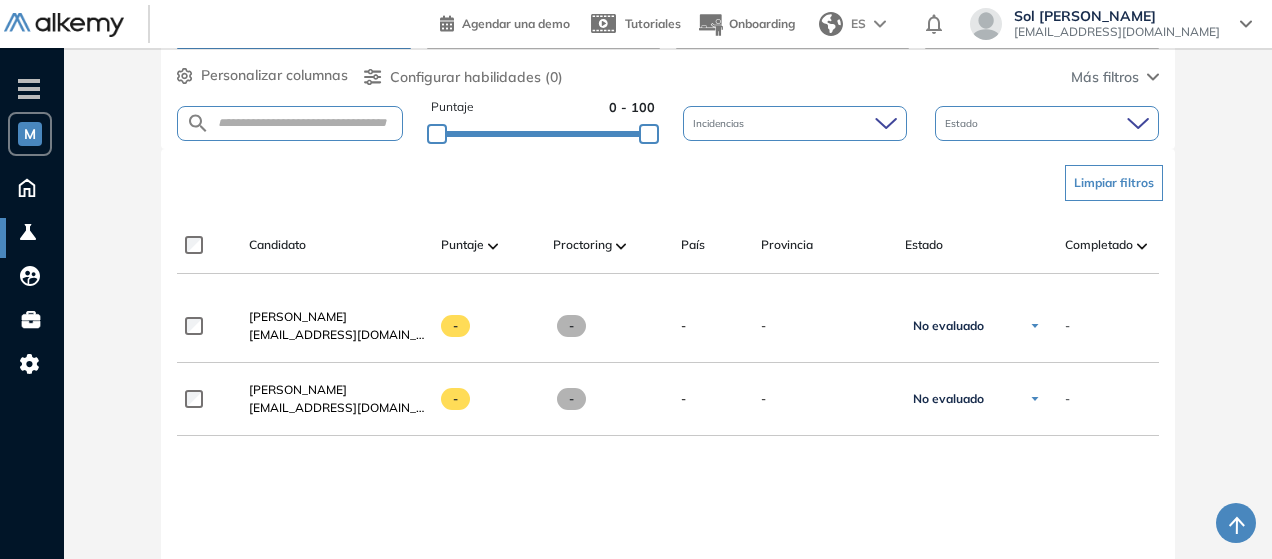 scroll, scrollTop: 400, scrollLeft: 0, axis: vertical 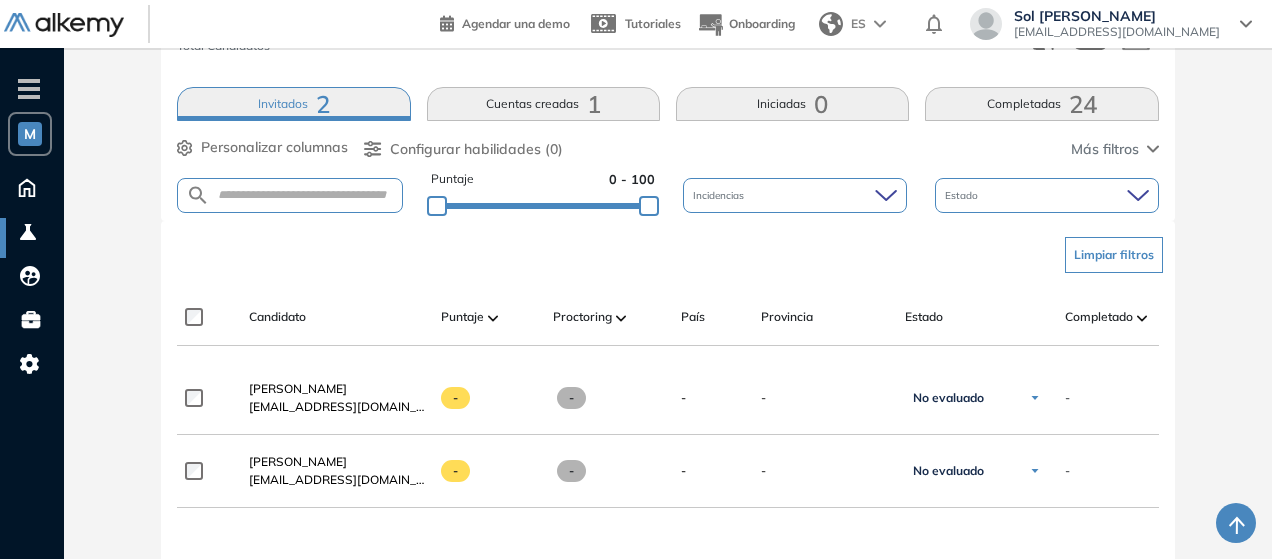click on "Cuentas creadas 1" at bounding box center (543, 104) 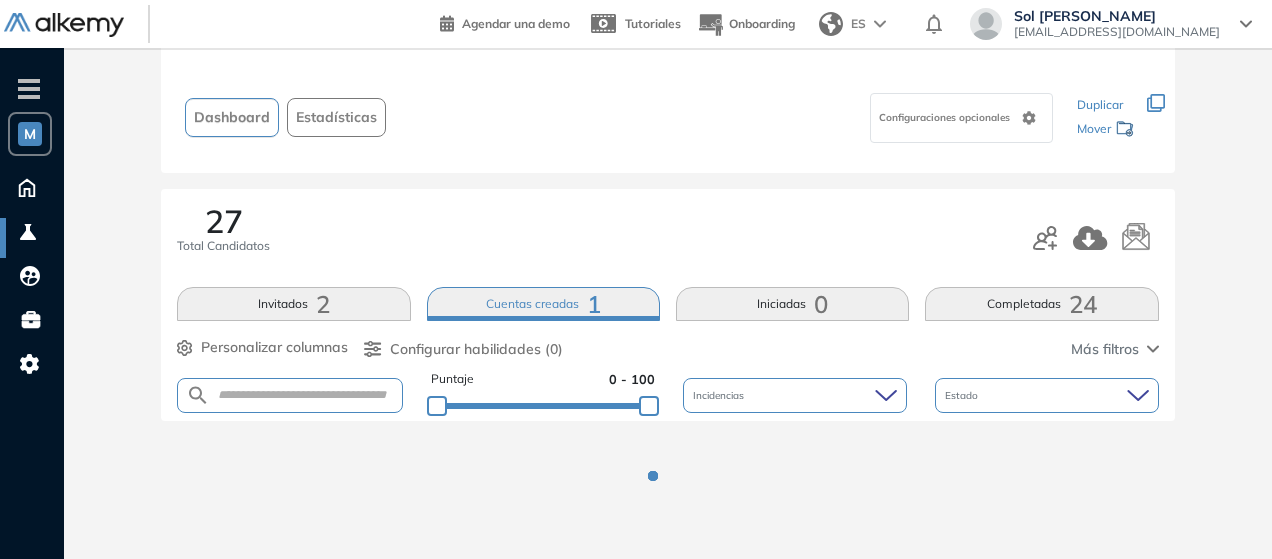 scroll, scrollTop: 300, scrollLeft: 0, axis: vertical 